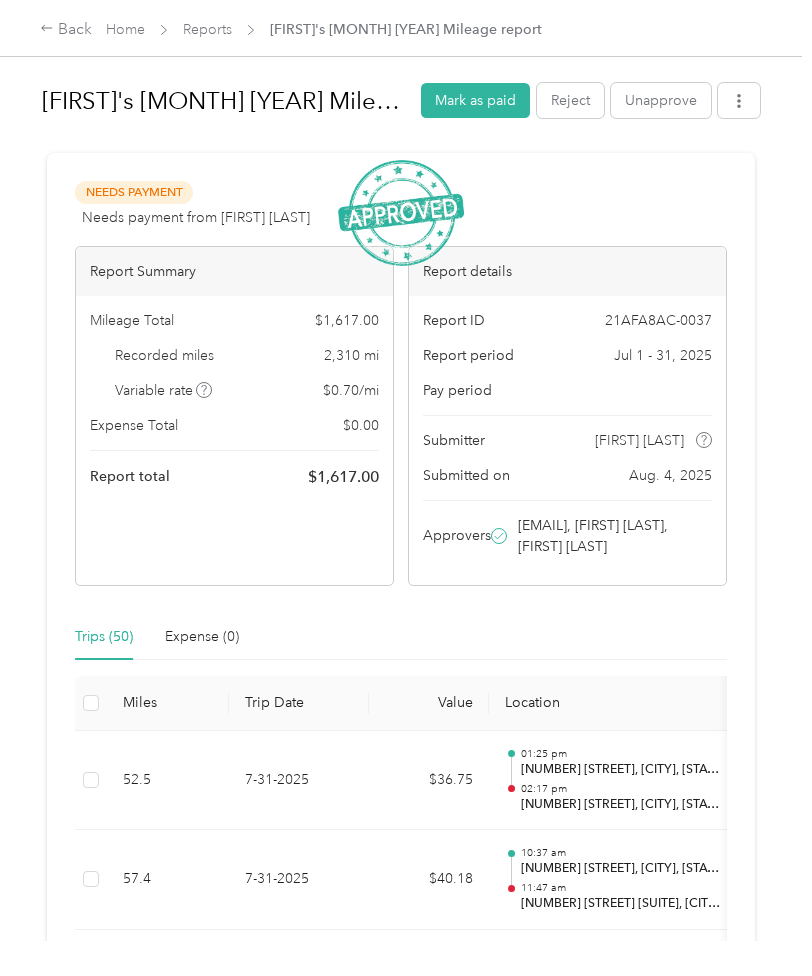 scroll, scrollTop: 0, scrollLeft: 0, axis: both 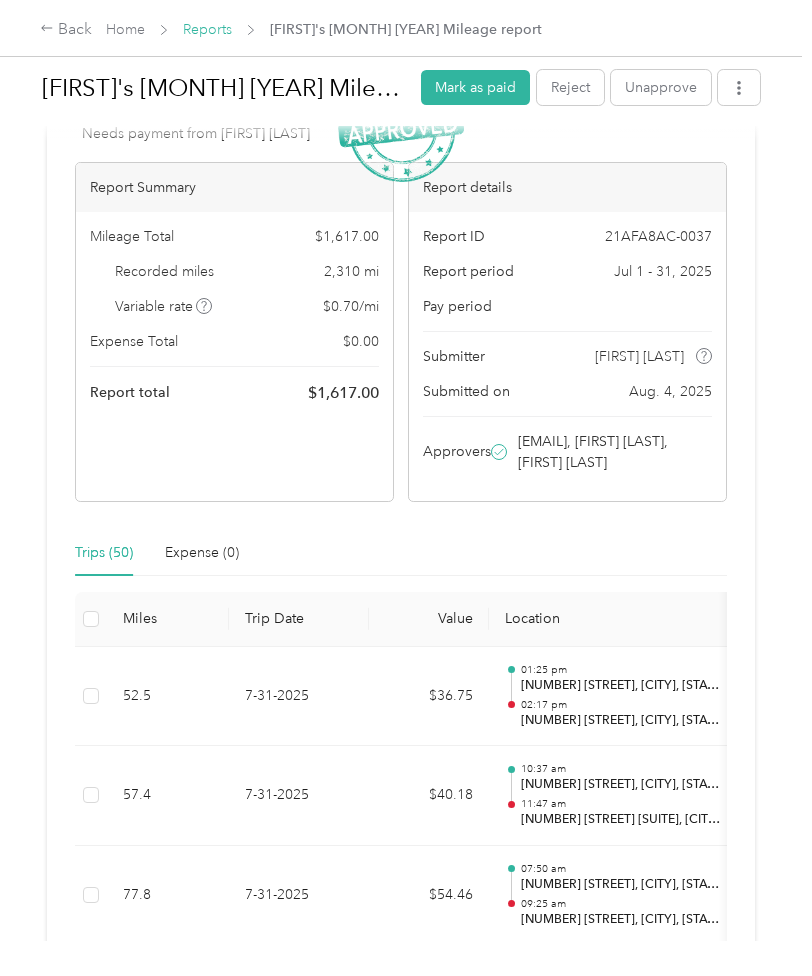 click on "Reports" at bounding box center (207, 29) 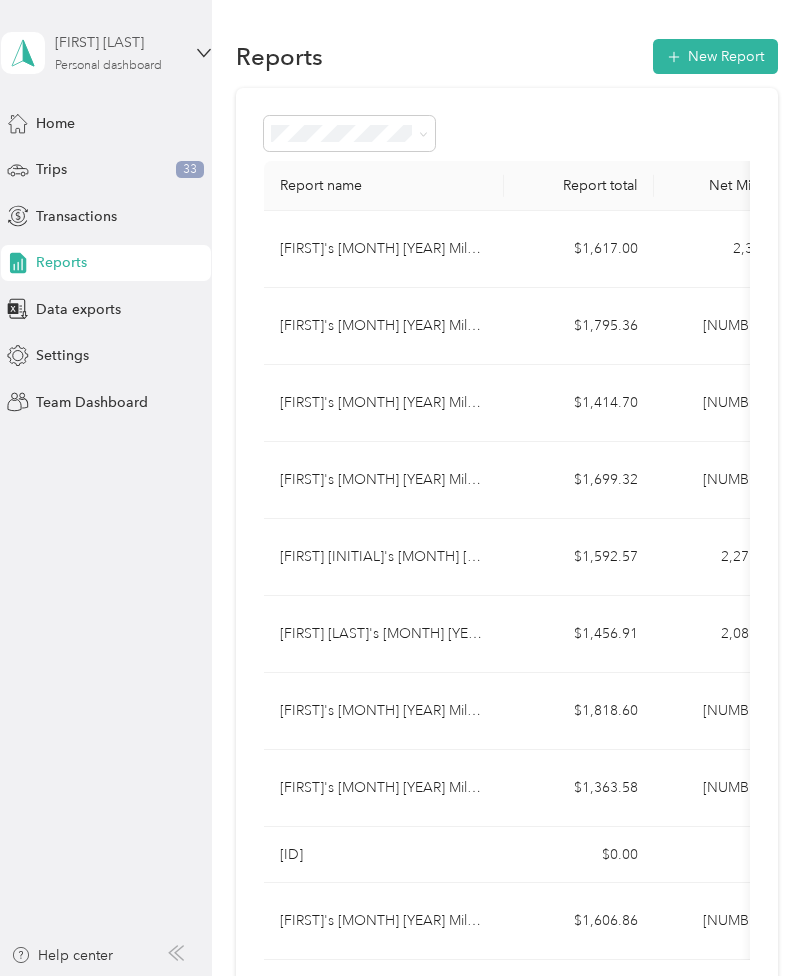 click on "Personal dashboard" at bounding box center (108, 66) 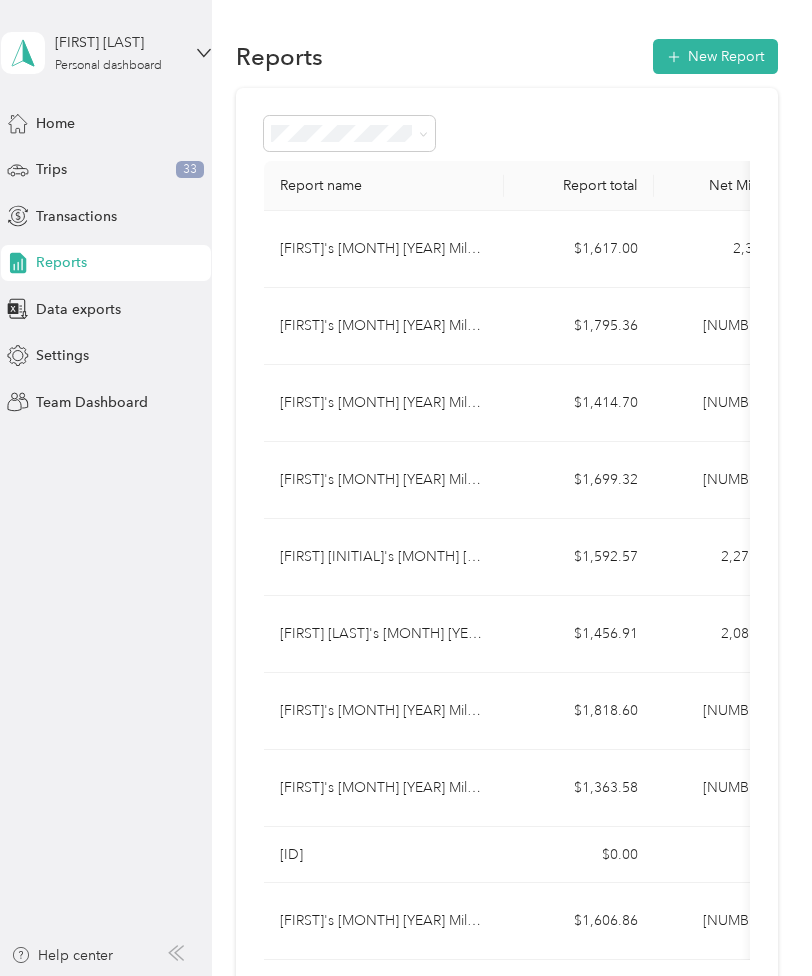 click on "Team dashboard" at bounding box center [72, 164] 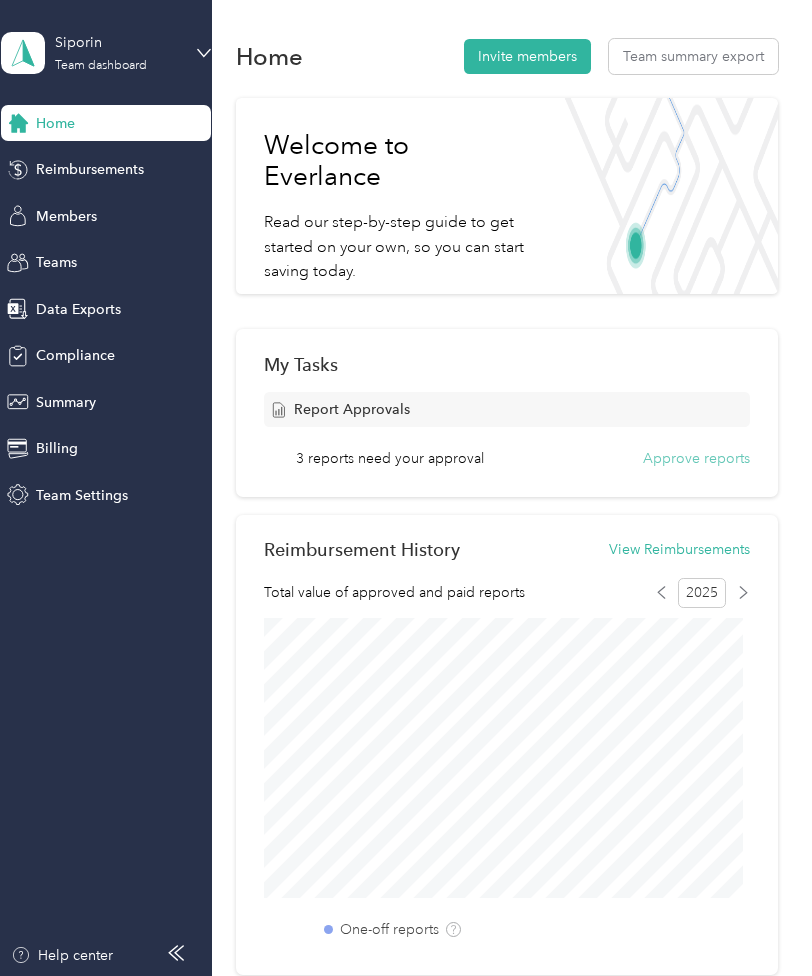 click on "Approve reports" at bounding box center (696, 458) 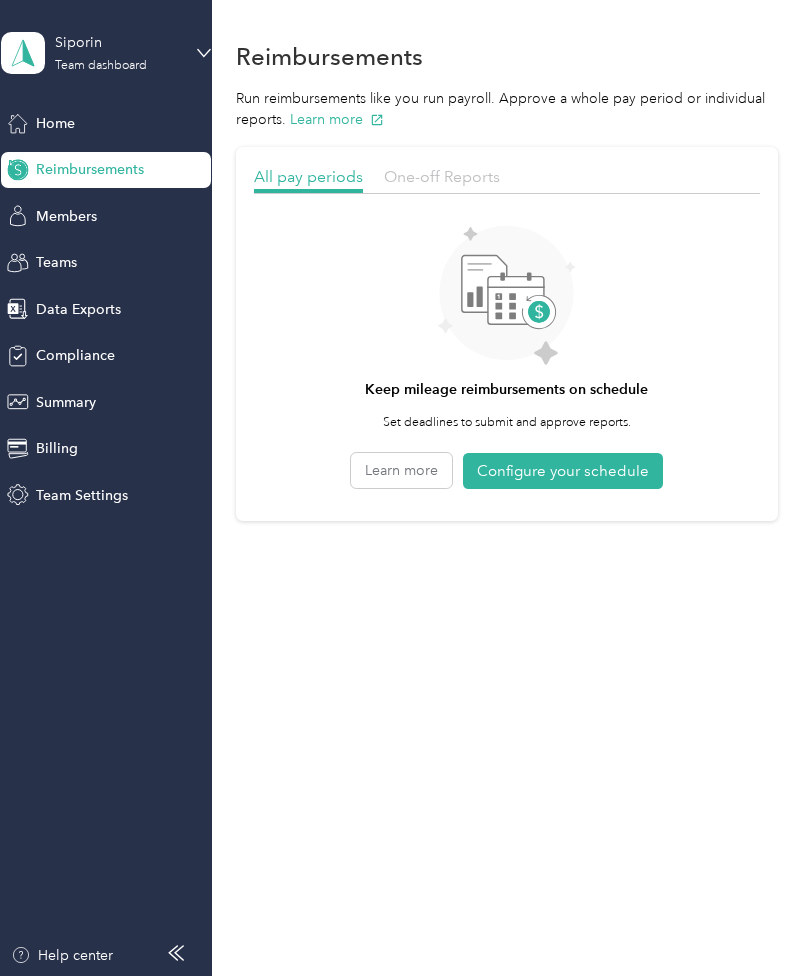 click on "One-off Reports" at bounding box center (442, 176) 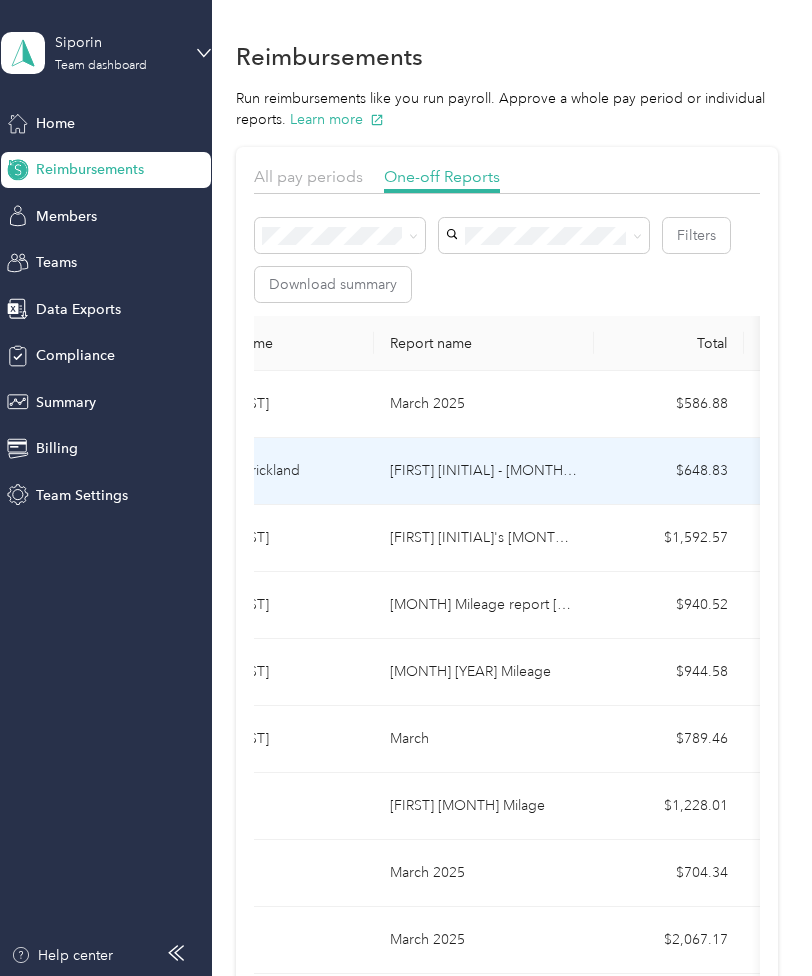 scroll, scrollTop: 0, scrollLeft: 0, axis: both 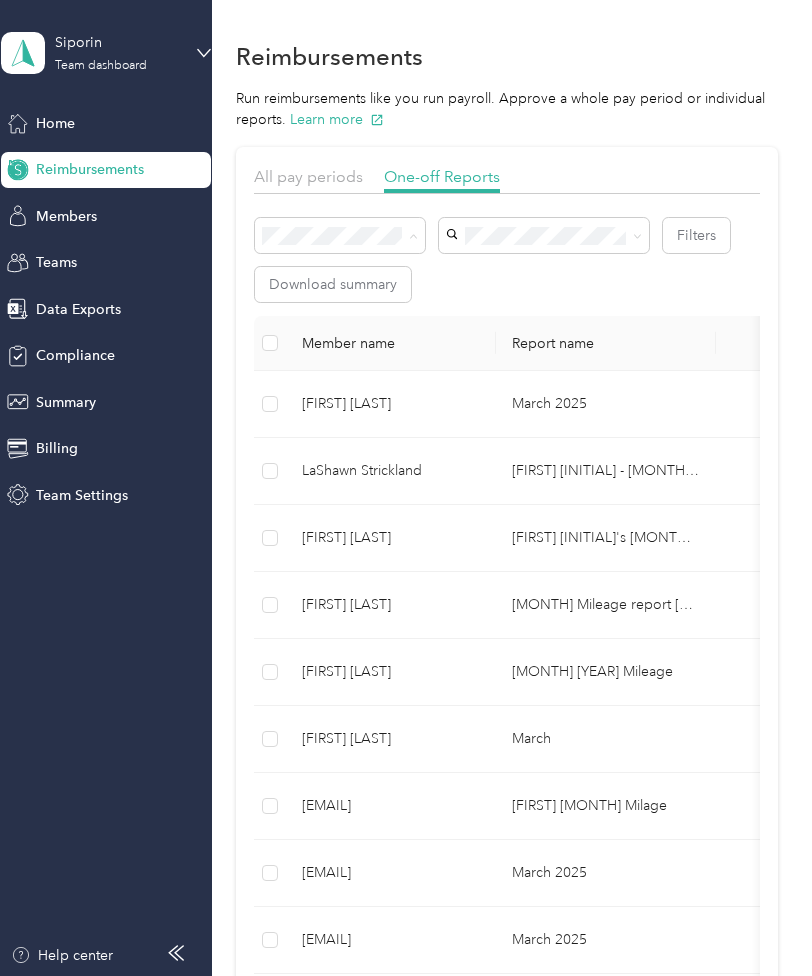 click on "All" at bounding box center [340, 272] 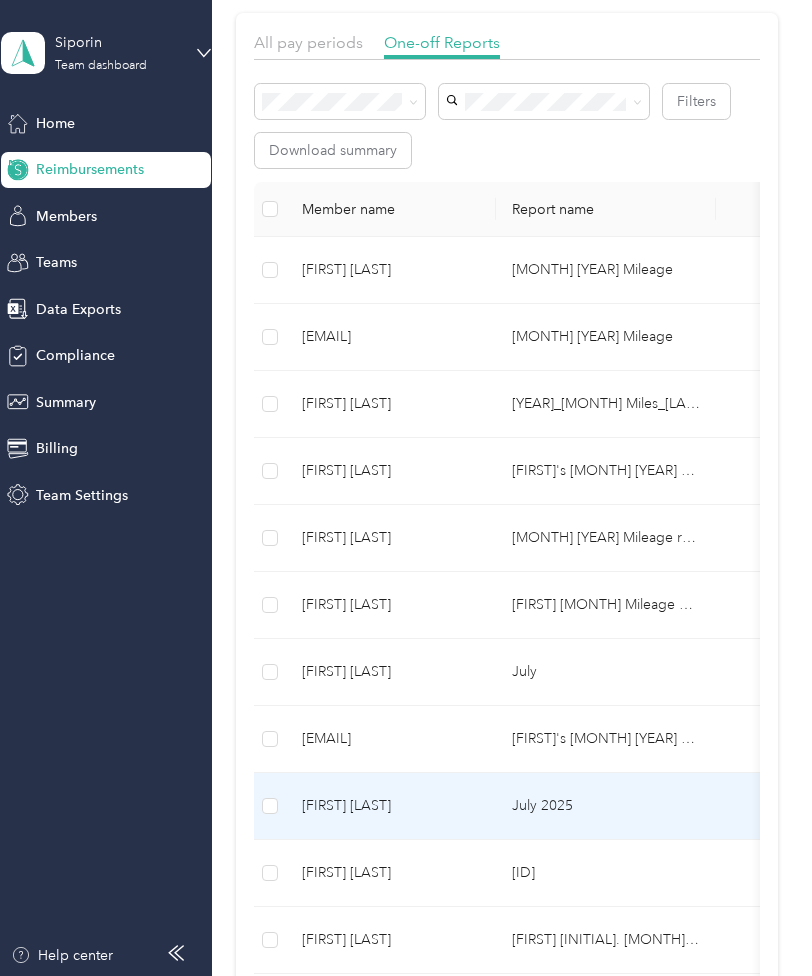scroll, scrollTop: 0, scrollLeft: 0, axis: both 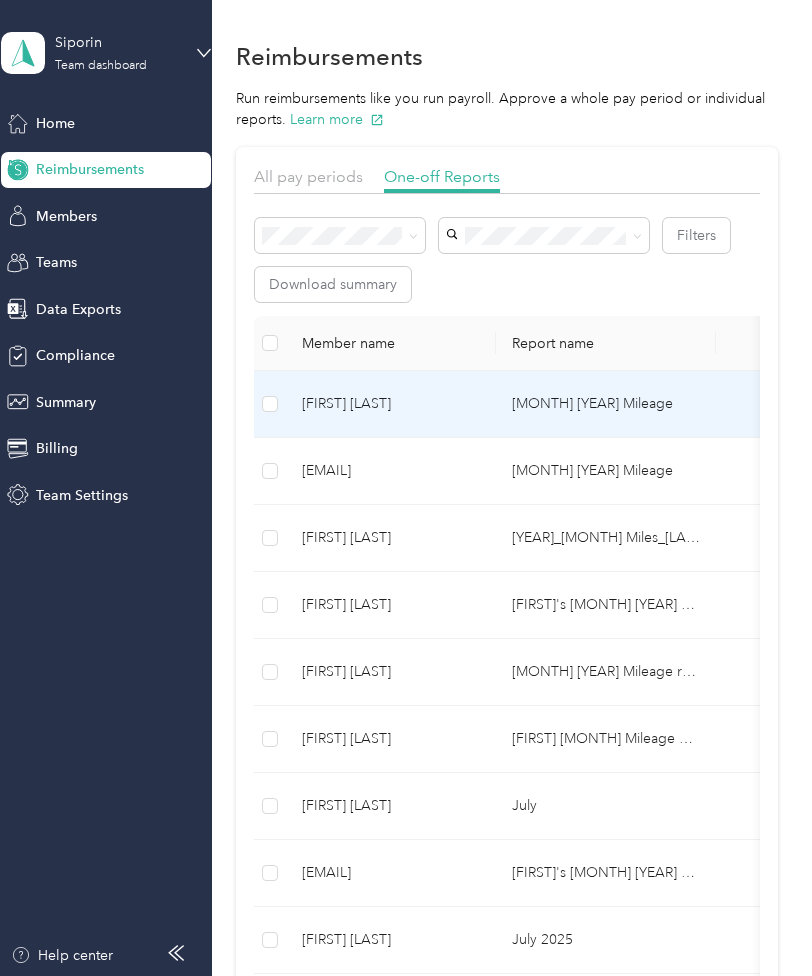 click on "[MONTH] [YEAR] Mileage" at bounding box center [606, 404] 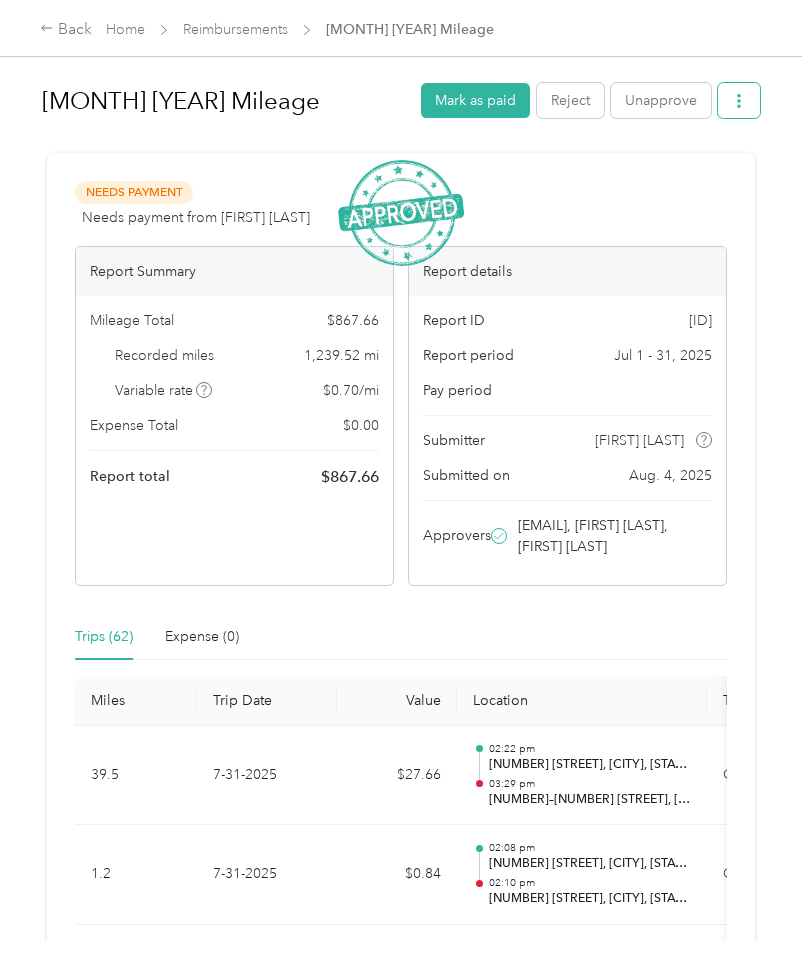 click at bounding box center (739, 100) 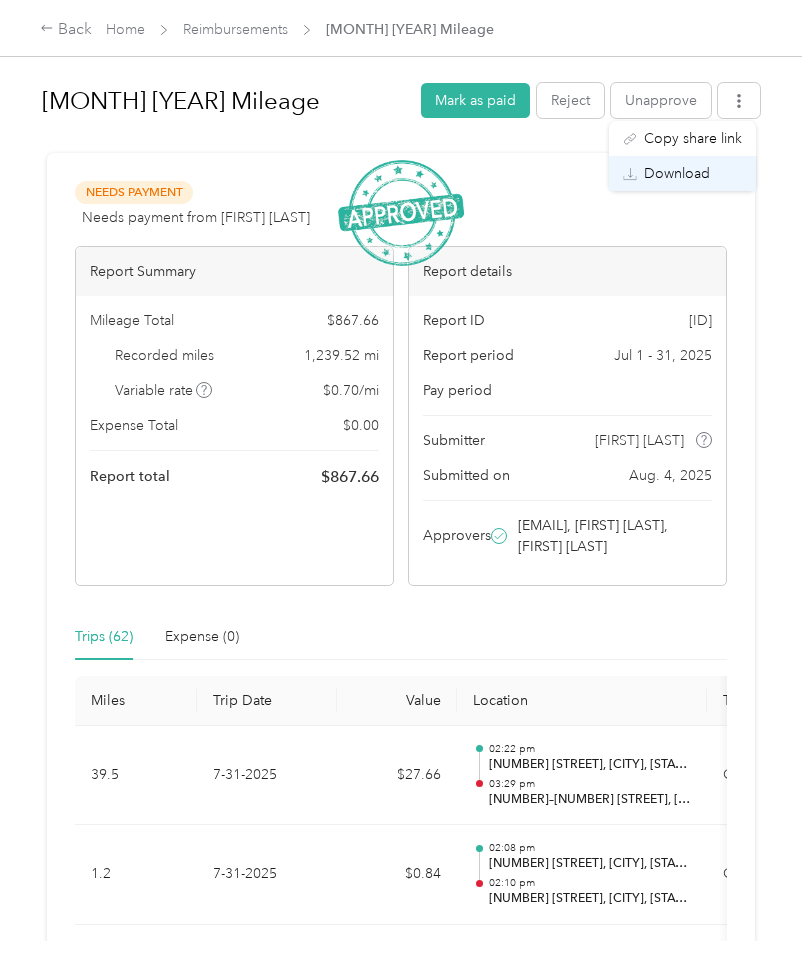 click on "Download" at bounding box center [677, 173] 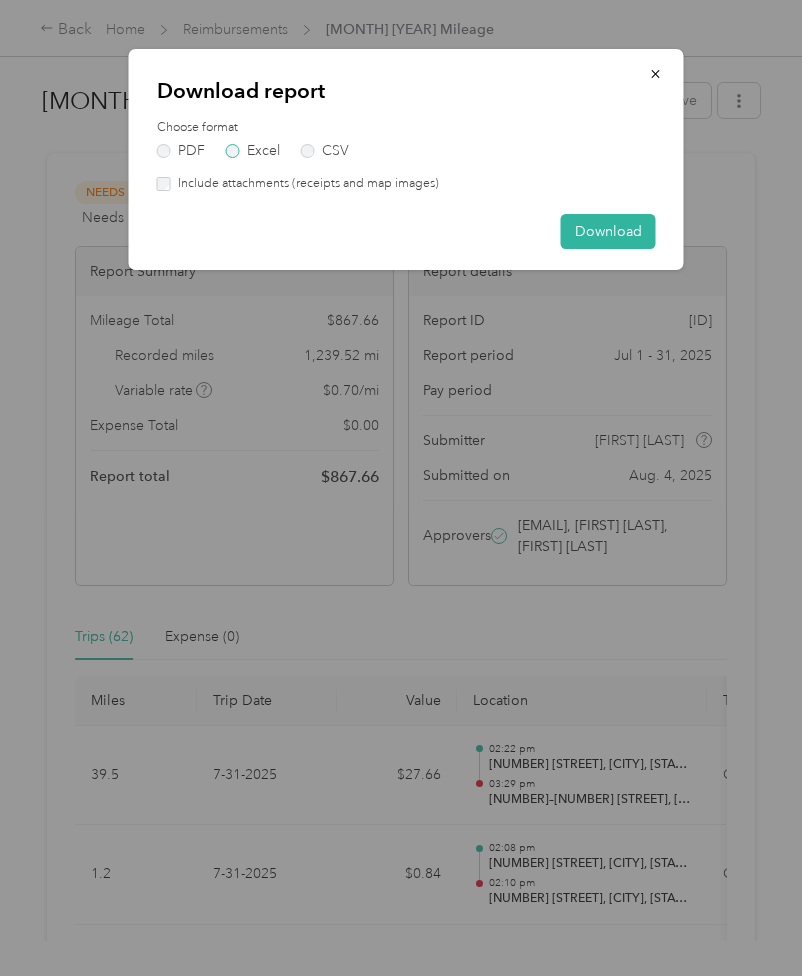 click on "Excel" at bounding box center [253, 151] 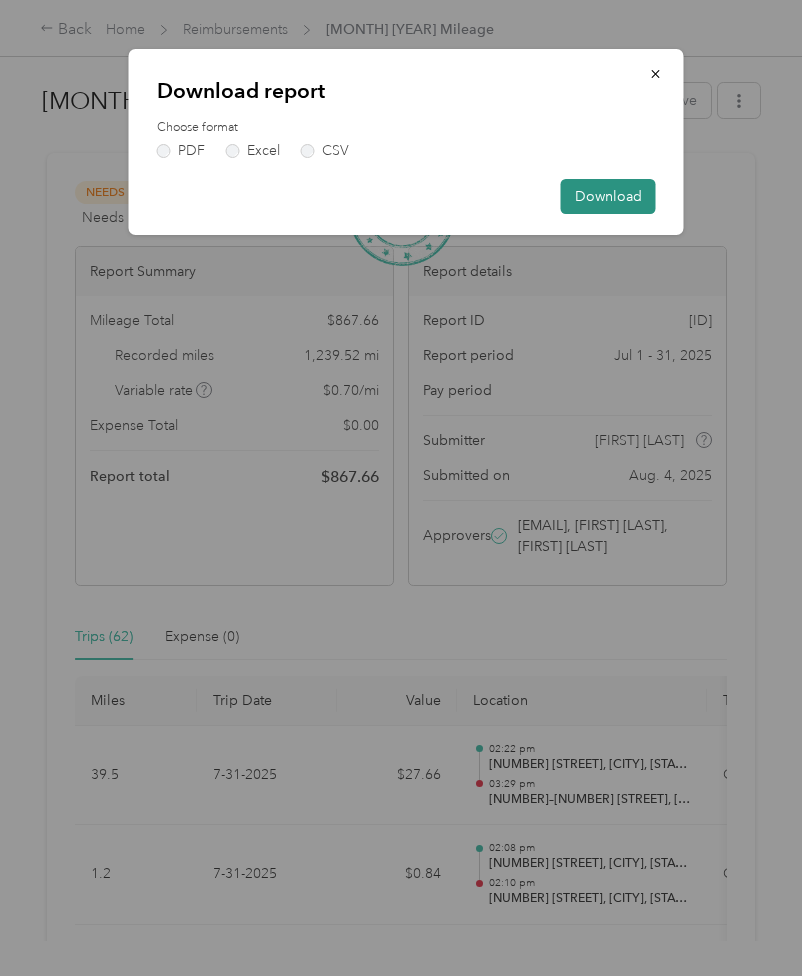 click on "Download" at bounding box center [608, 196] 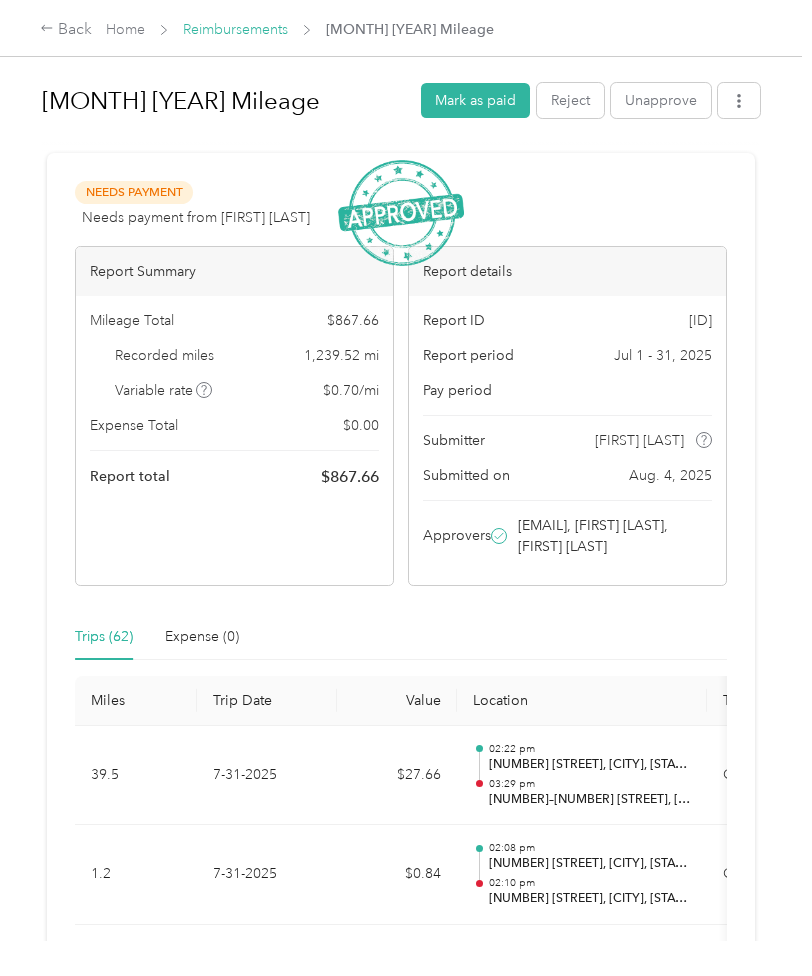 click on "Reimbursements" at bounding box center (235, 29) 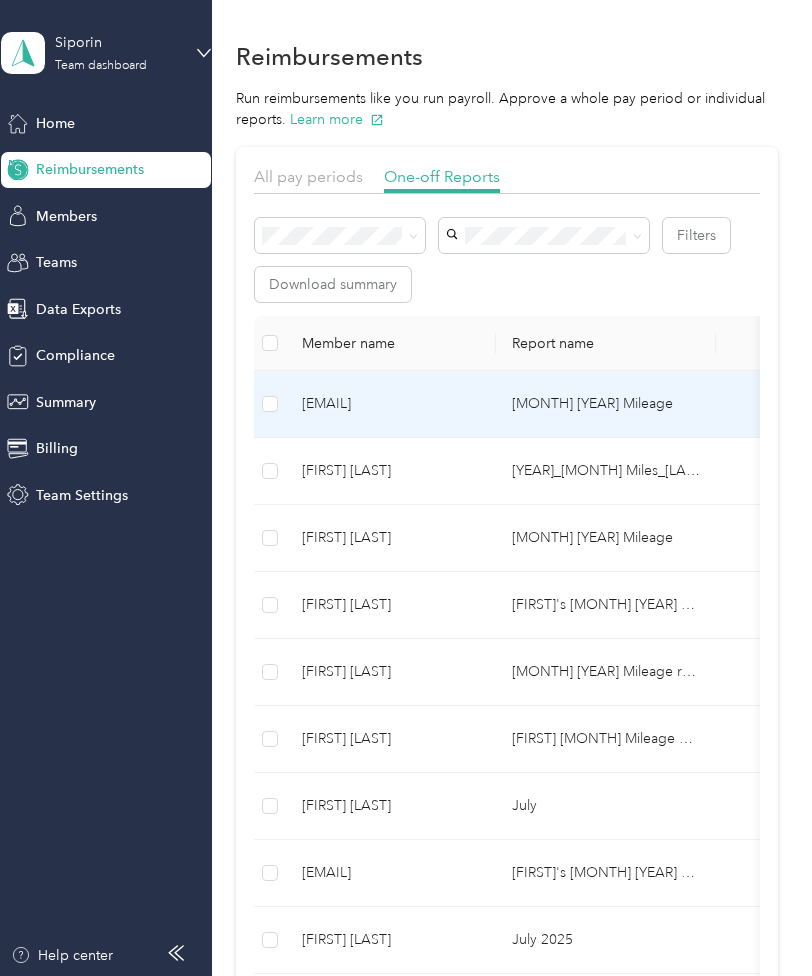 click on "[EMAIL]" at bounding box center (391, 404) 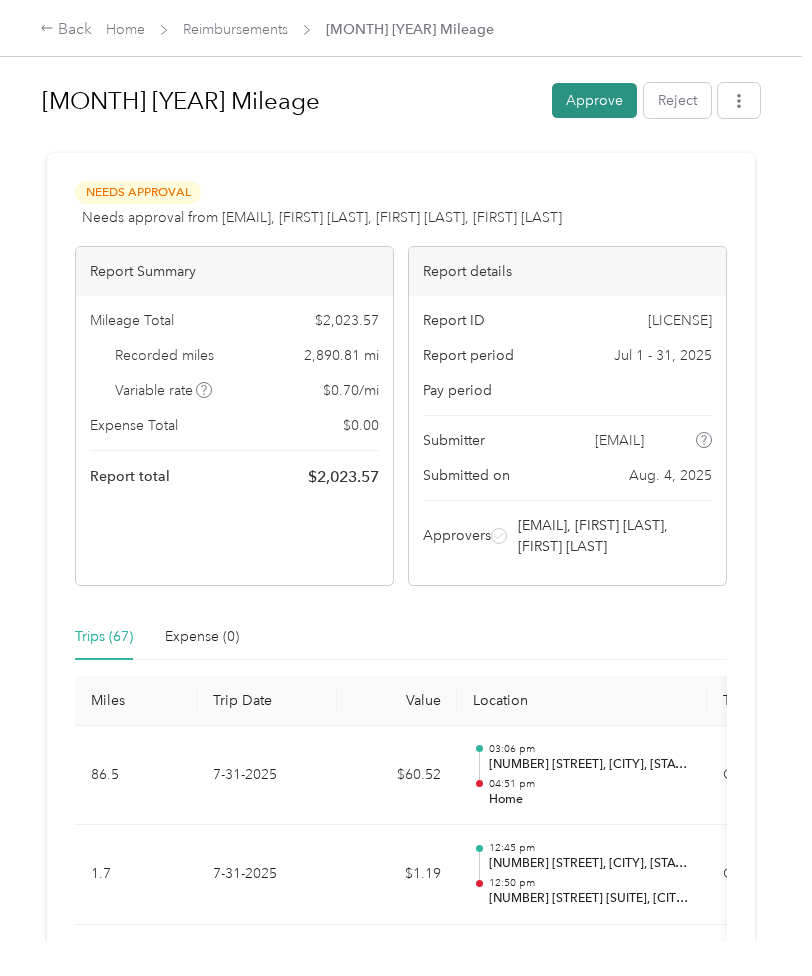 click on "Approve" at bounding box center (594, 100) 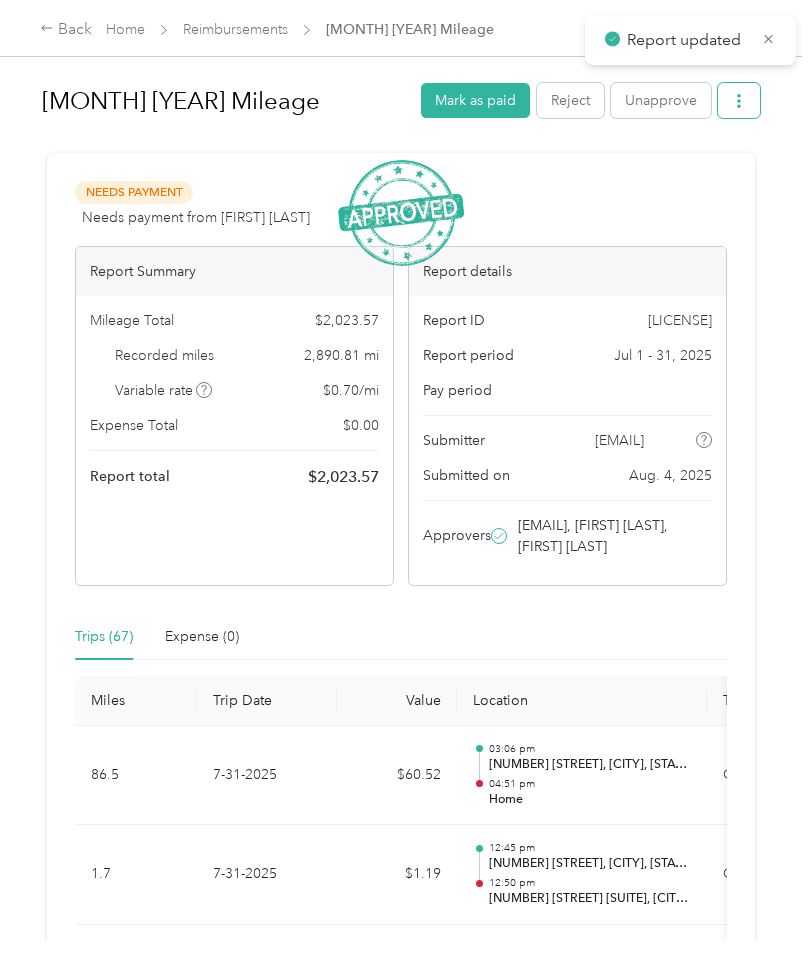 click 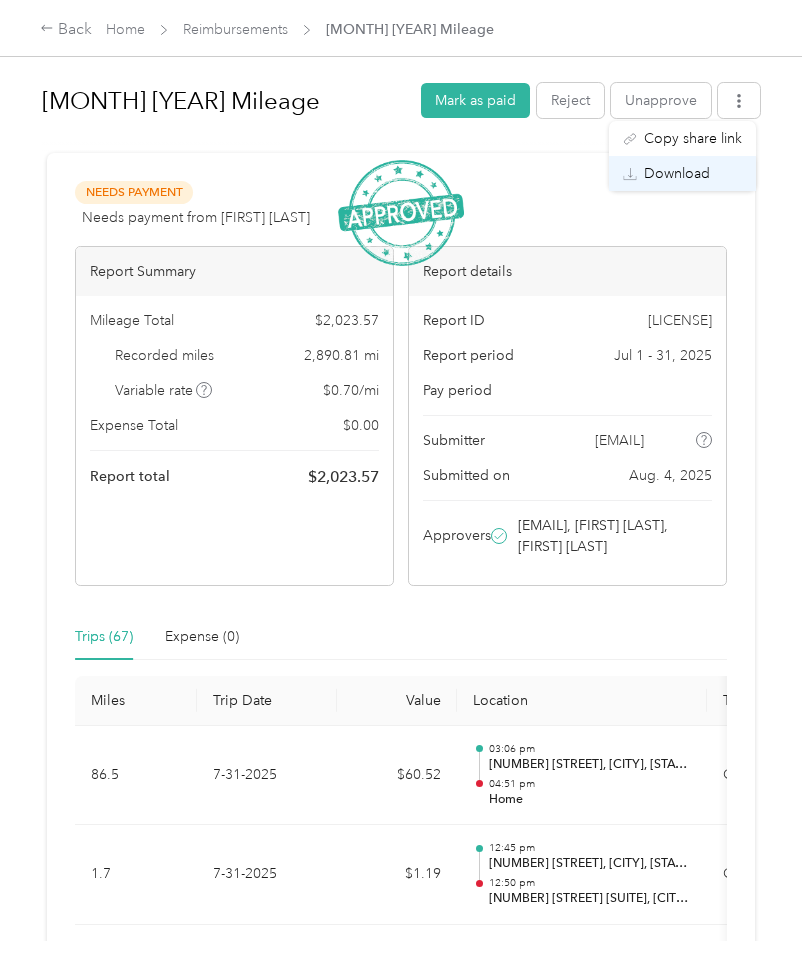 click on "Download" at bounding box center [677, 173] 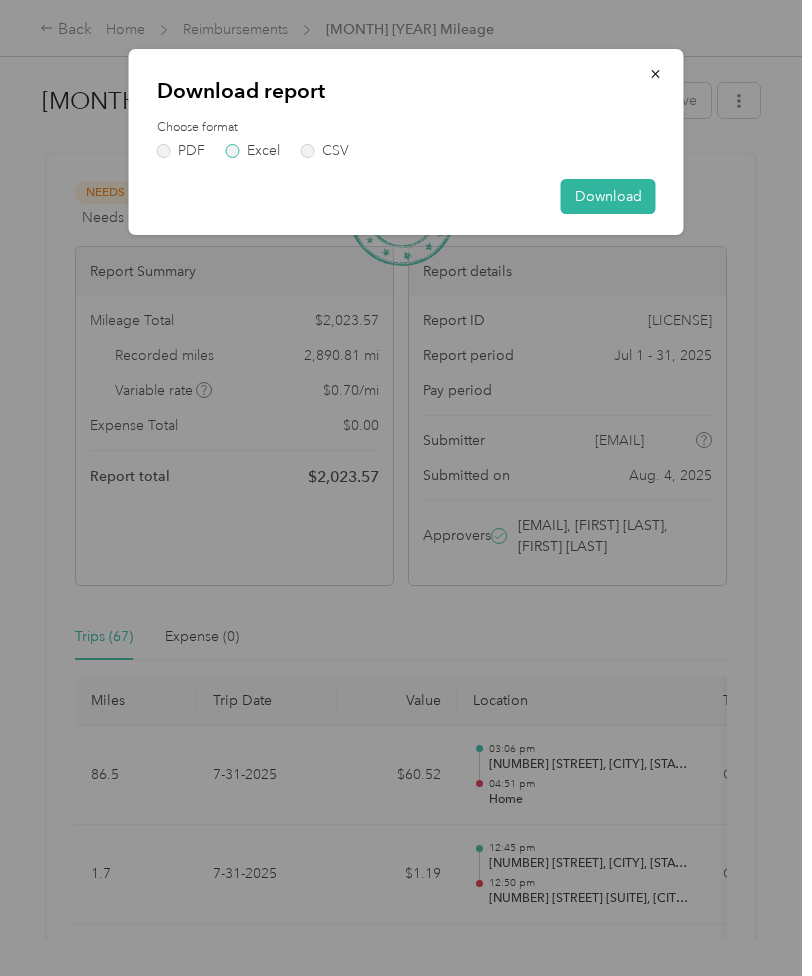 click on "Excel" at bounding box center [253, 151] 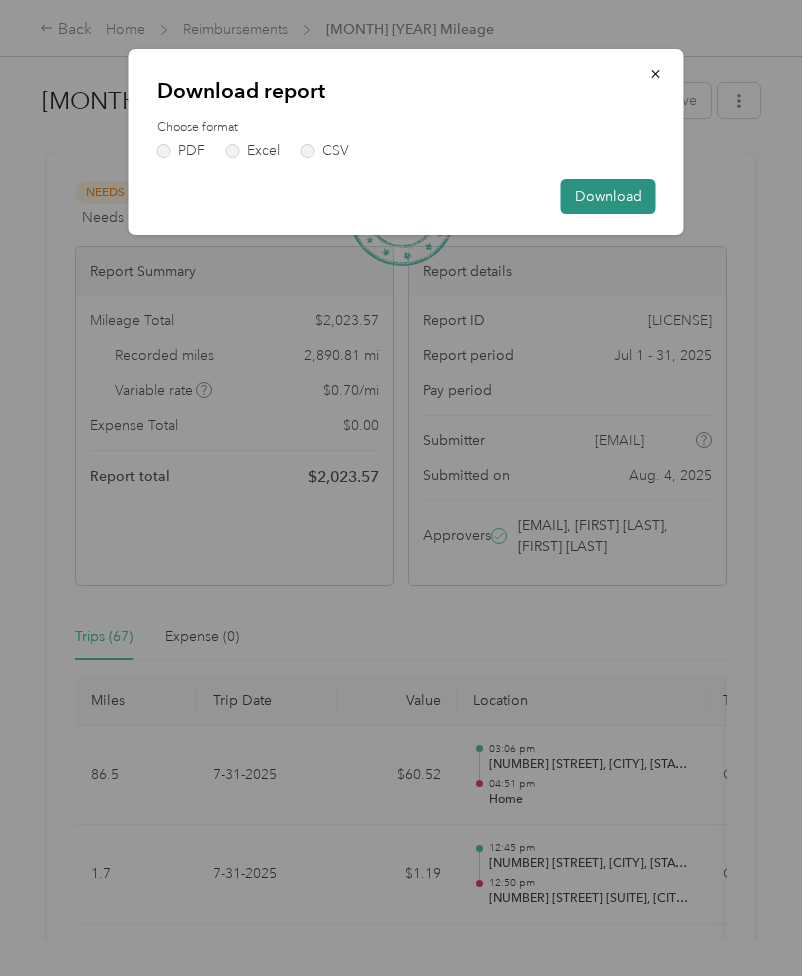click on "Download" at bounding box center (608, 196) 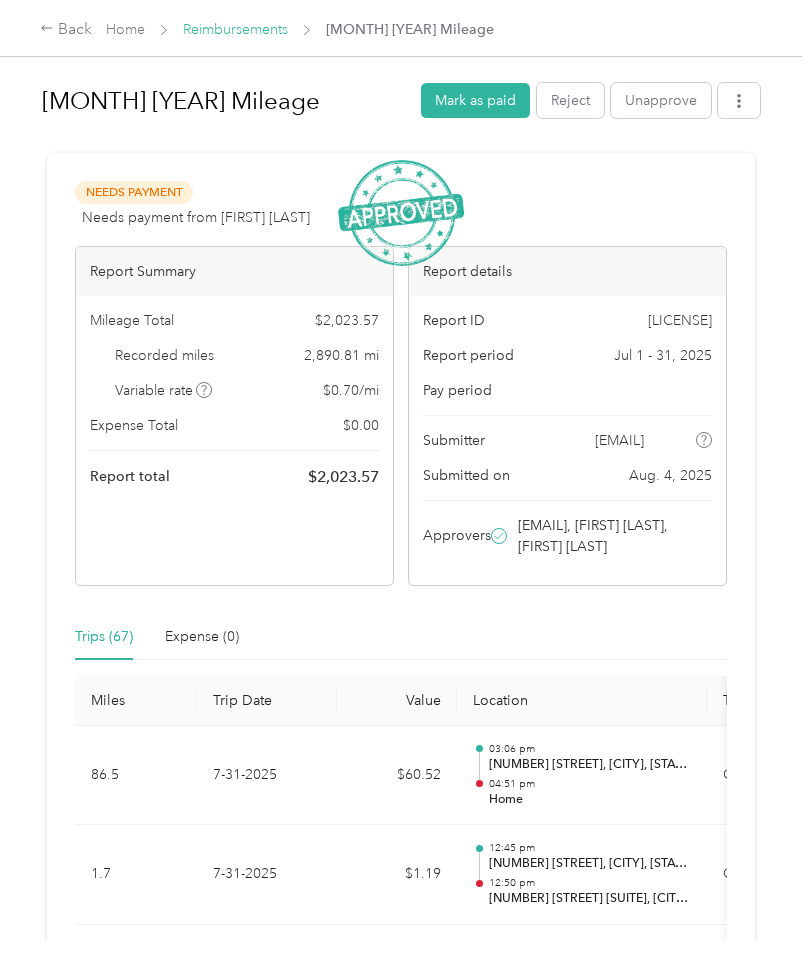 click on "Reimbursements" at bounding box center [235, 29] 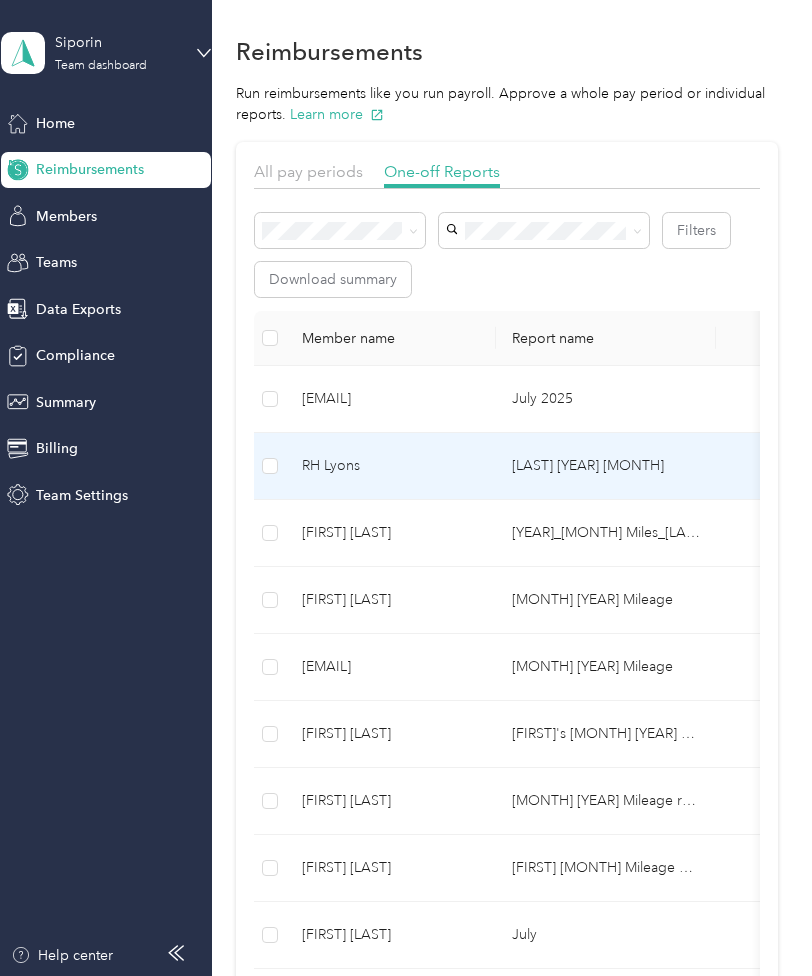 scroll, scrollTop: 6, scrollLeft: 0, axis: vertical 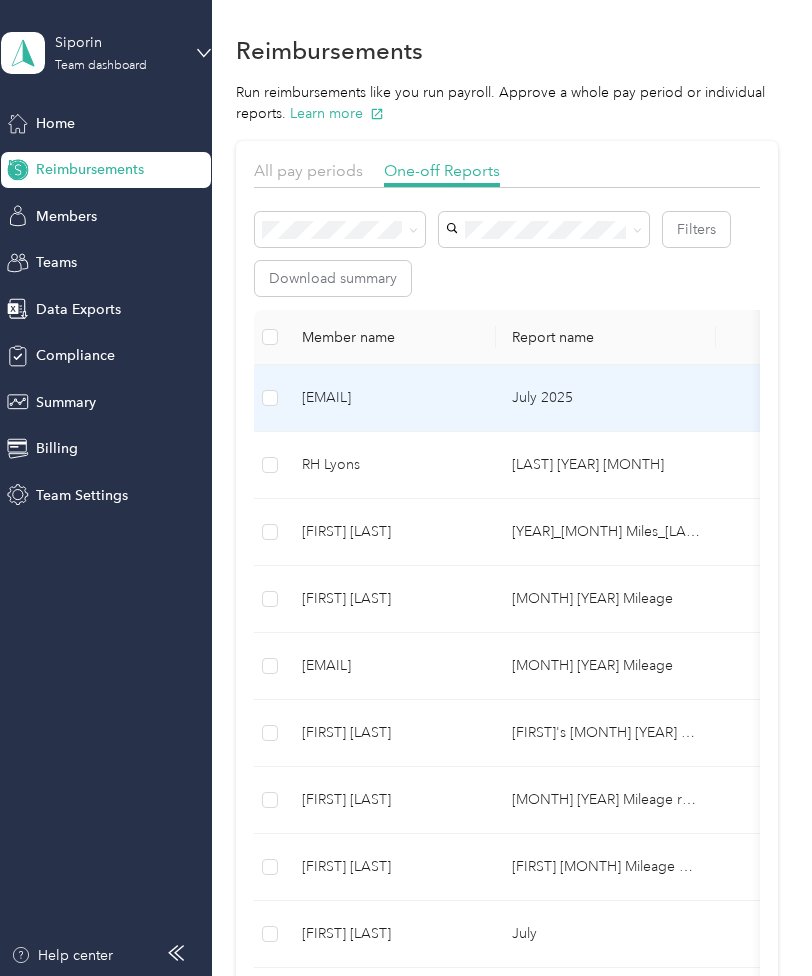 click on "July 2025" at bounding box center (606, 398) 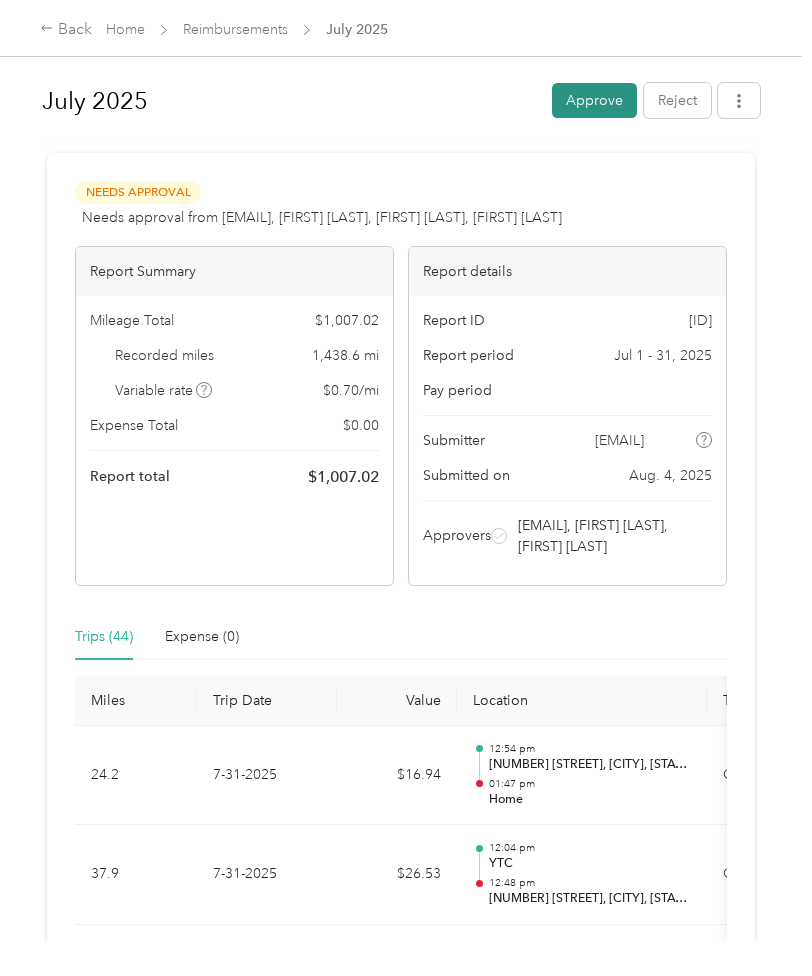 click on "Approve" at bounding box center [594, 100] 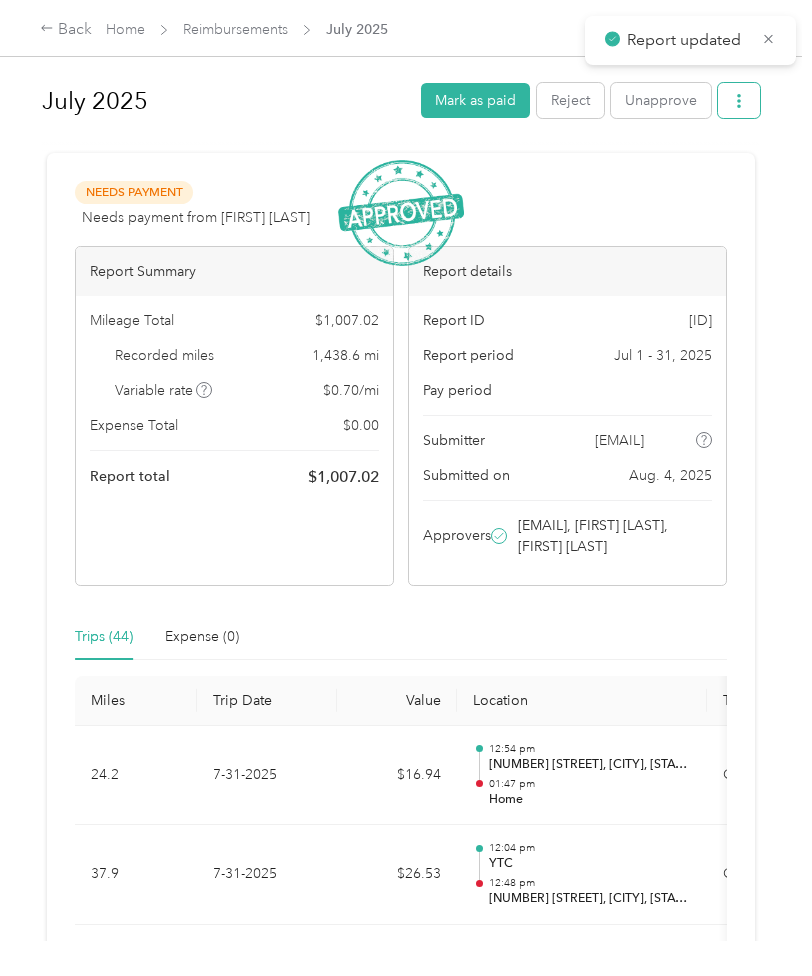 click at bounding box center [739, 100] 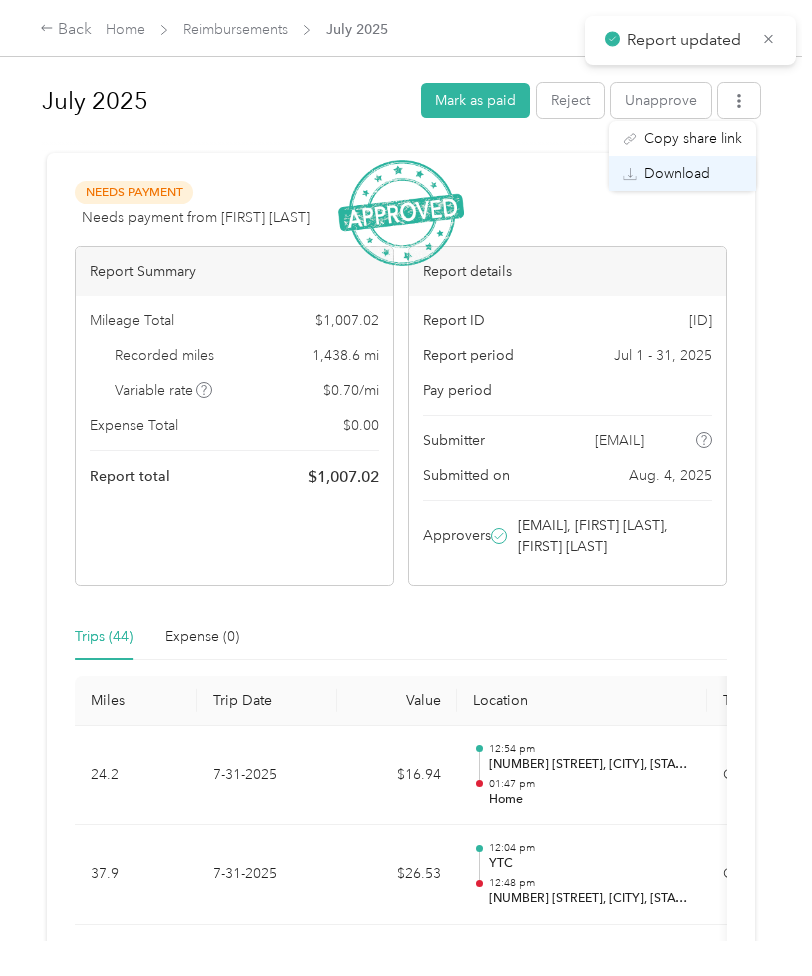 click on "Download" at bounding box center [677, 173] 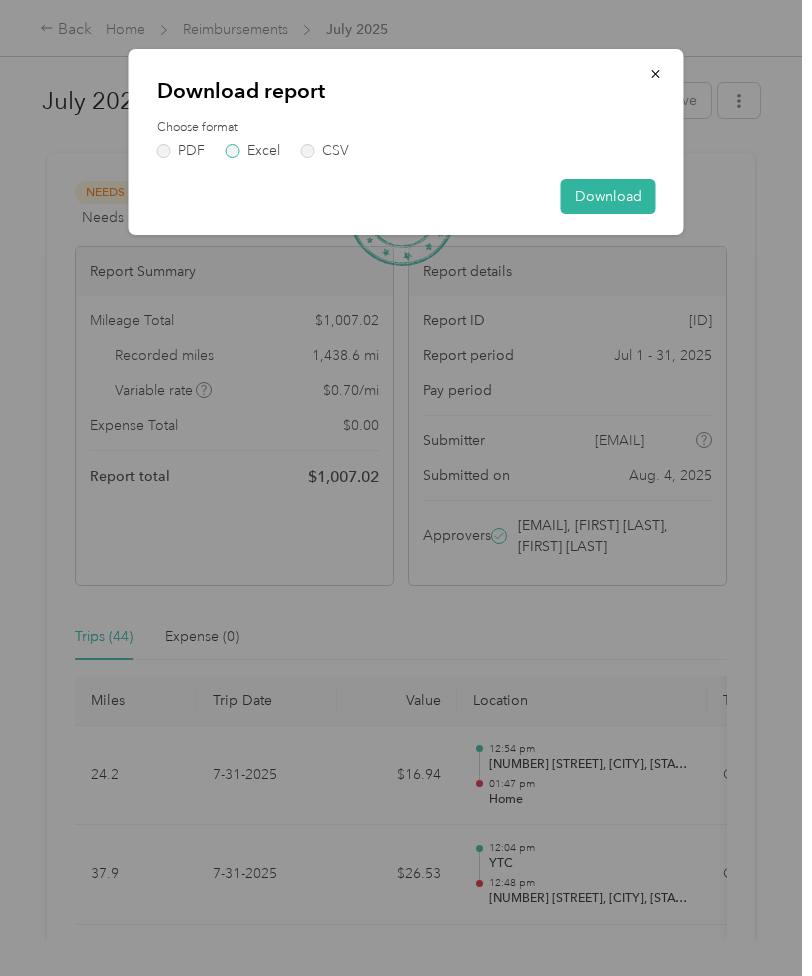click on "Excel" at bounding box center [253, 151] 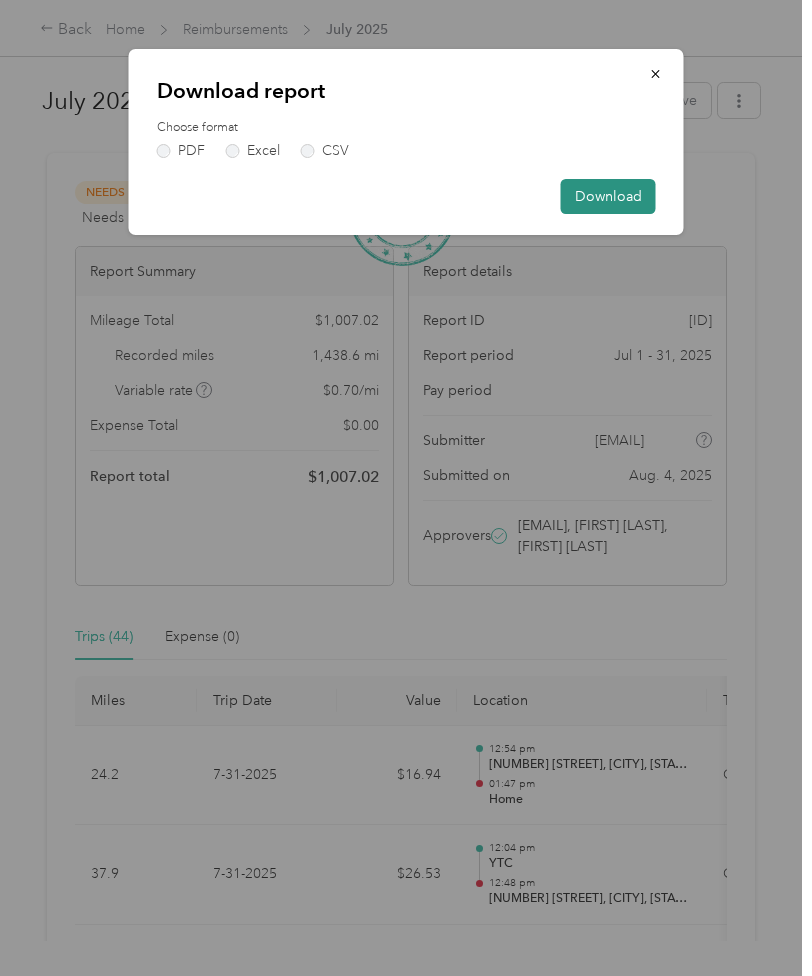 click on "Download" at bounding box center (608, 196) 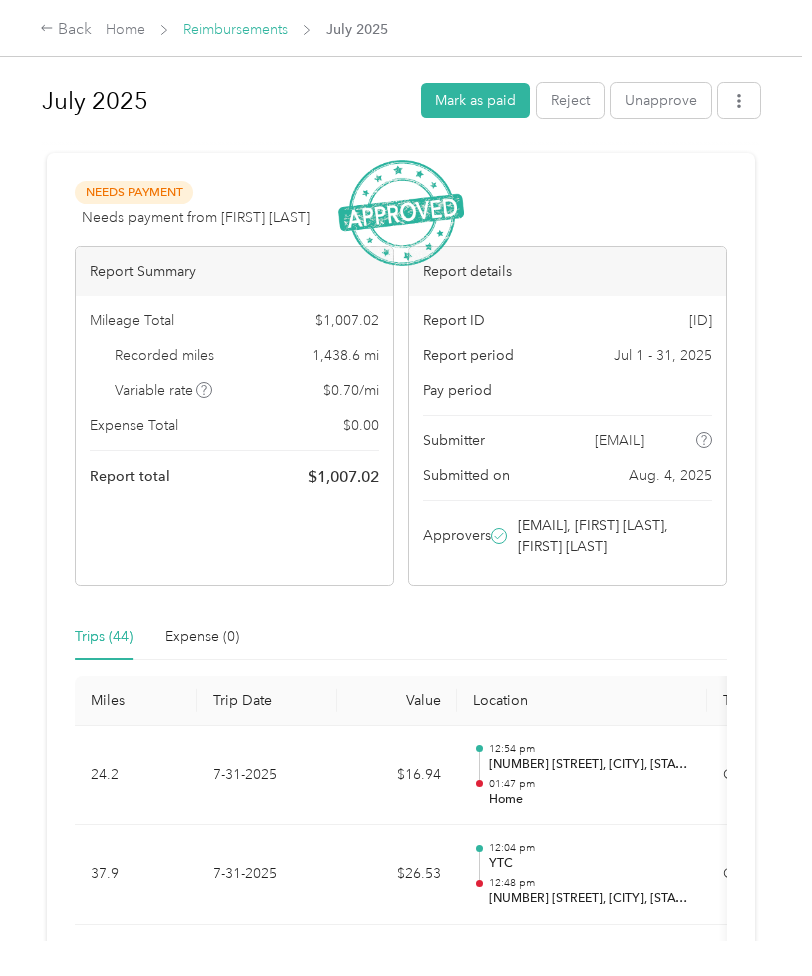 click on "Reimbursements" at bounding box center (235, 29) 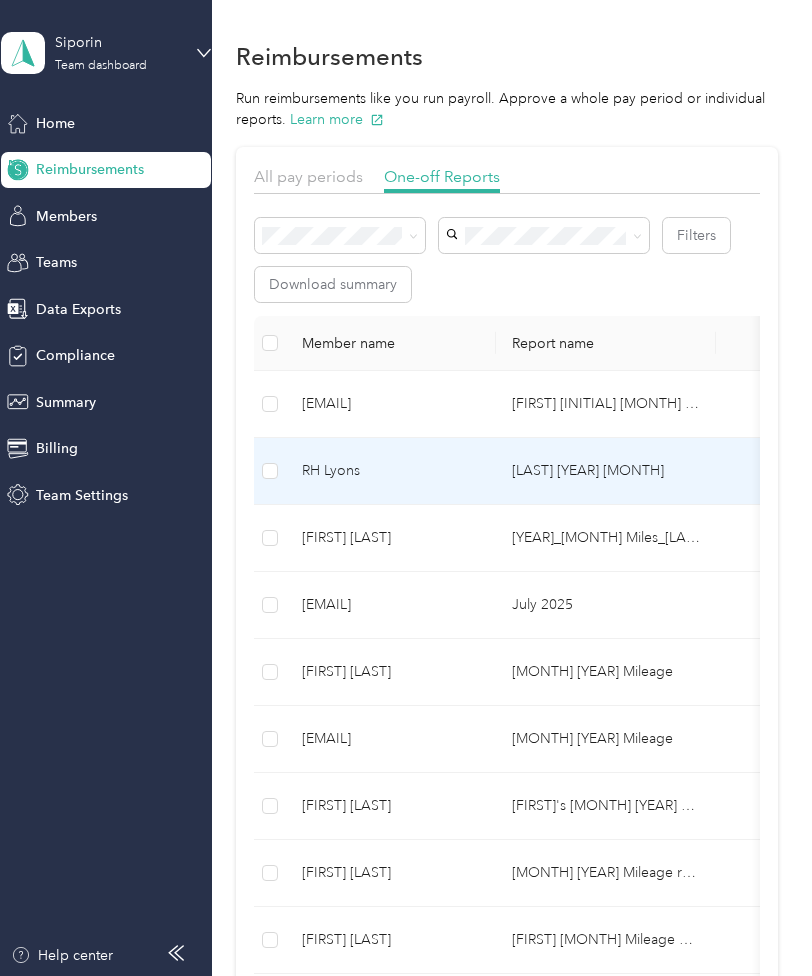 click on "[LAST] [YEAR] [MONTH]" at bounding box center (606, 471) 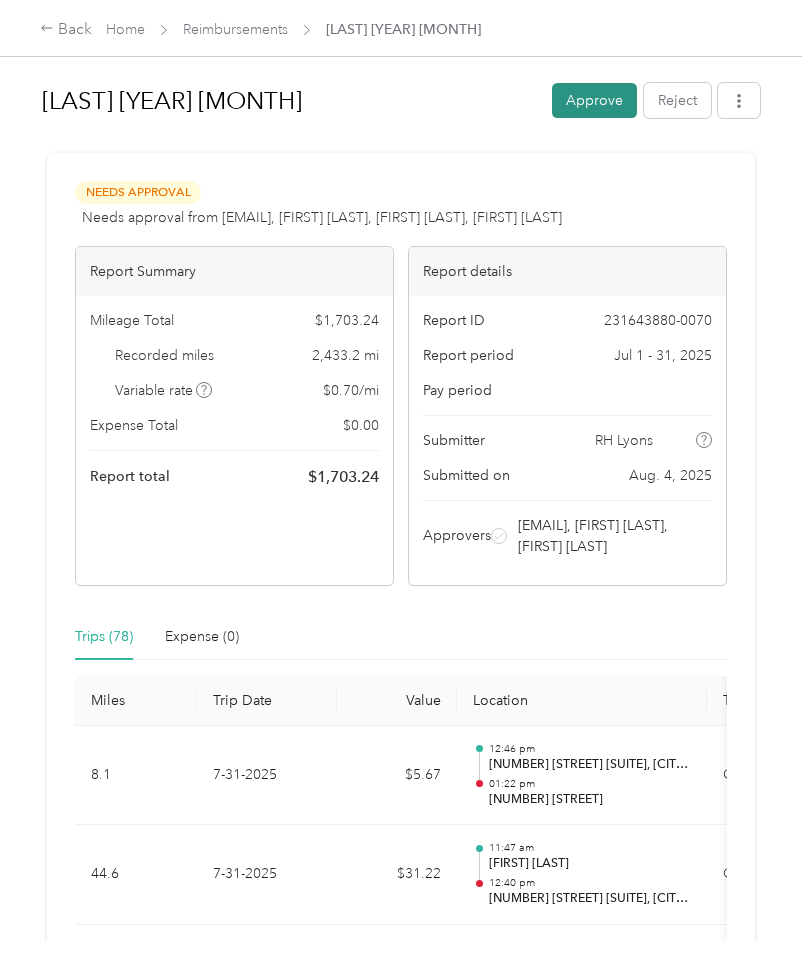 click on "Approve" at bounding box center [594, 100] 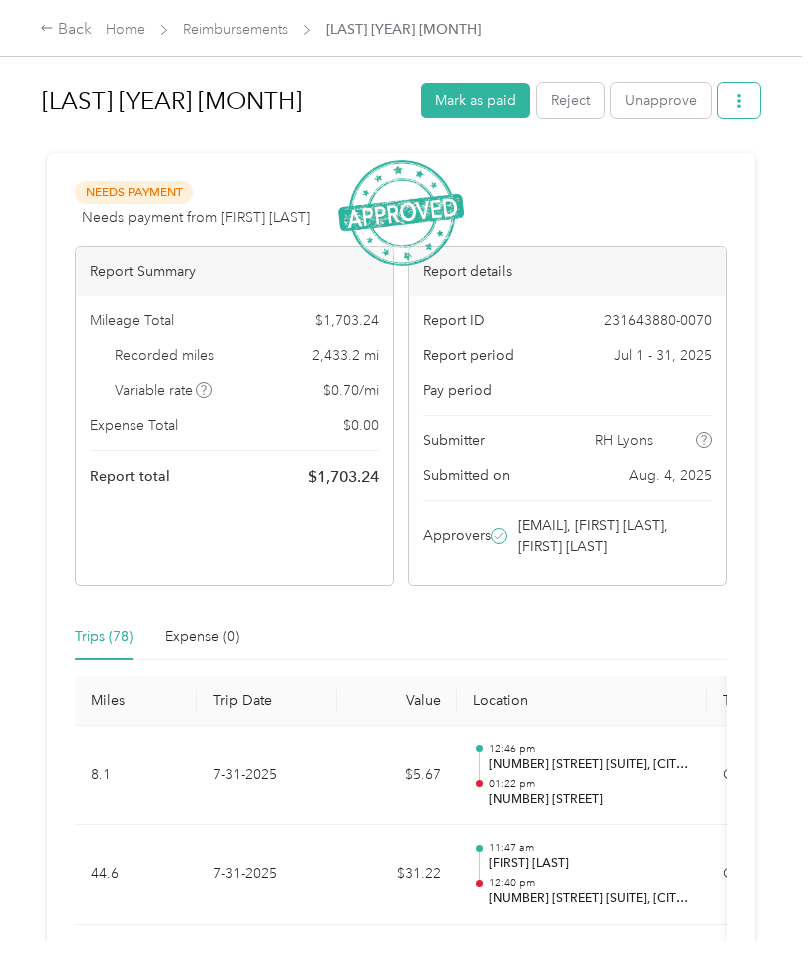 click 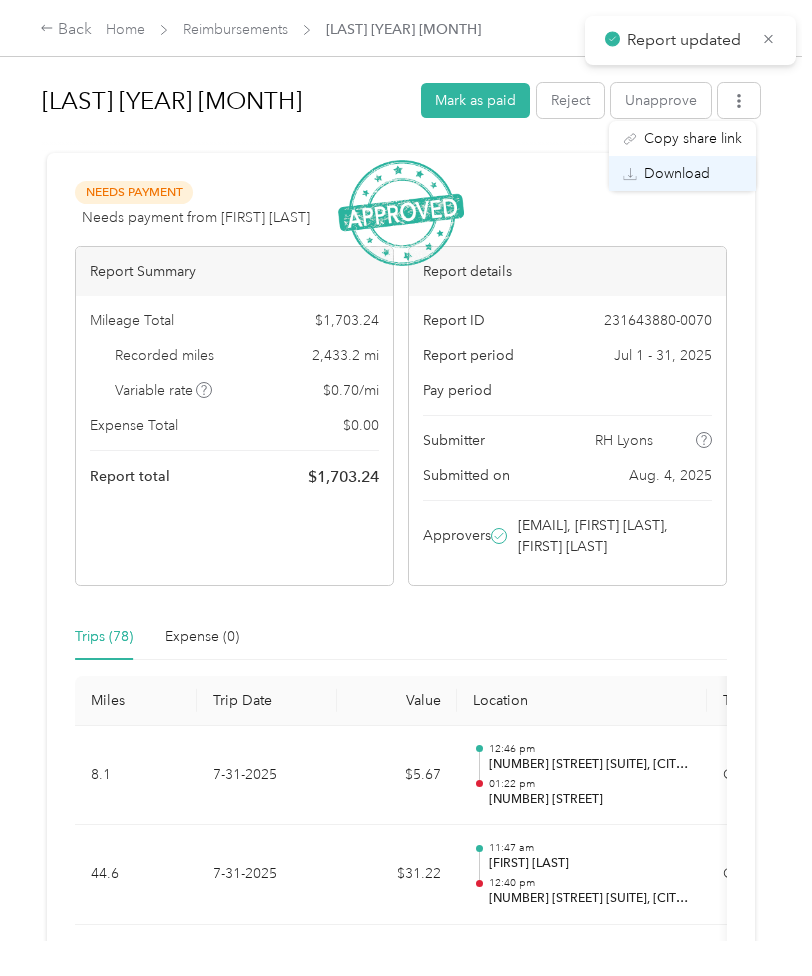 click on "Download" at bounding box center (677, 173) 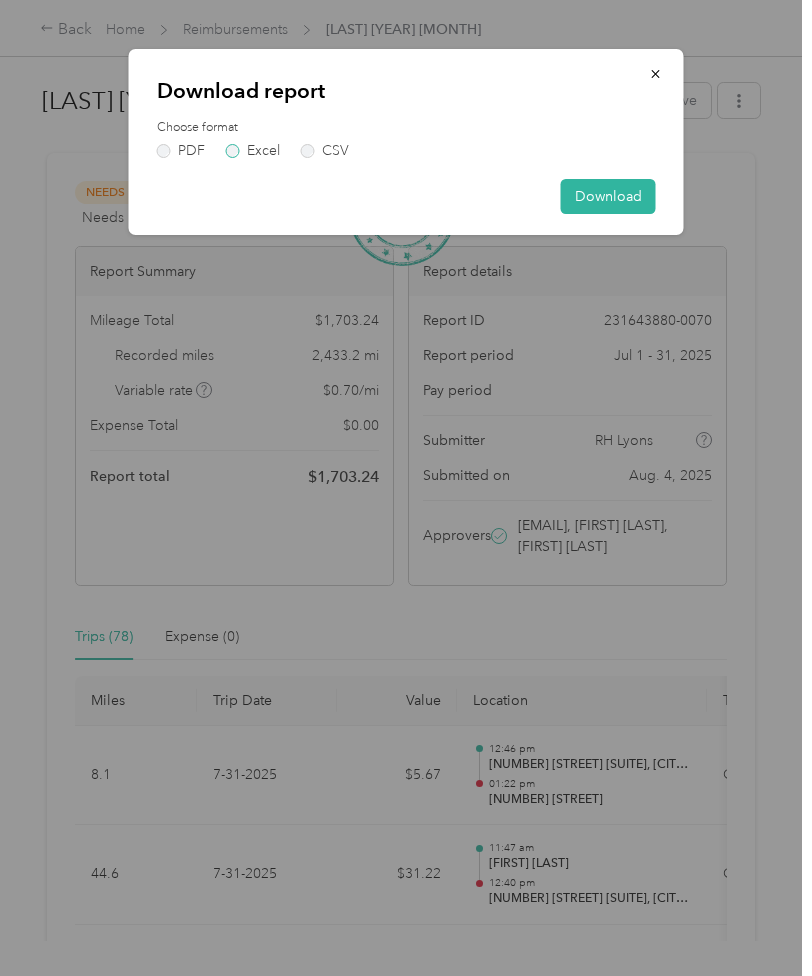 click on "Excel" at bounding box center [253, 151] 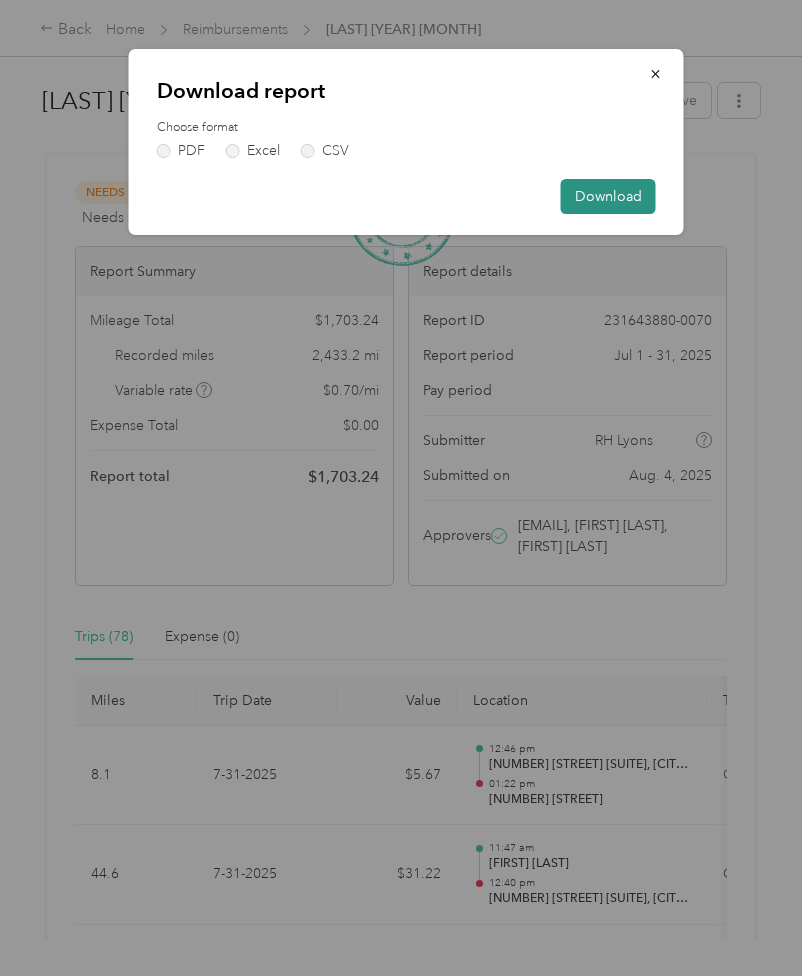 click on "Download" at bounding box center [608, 196] 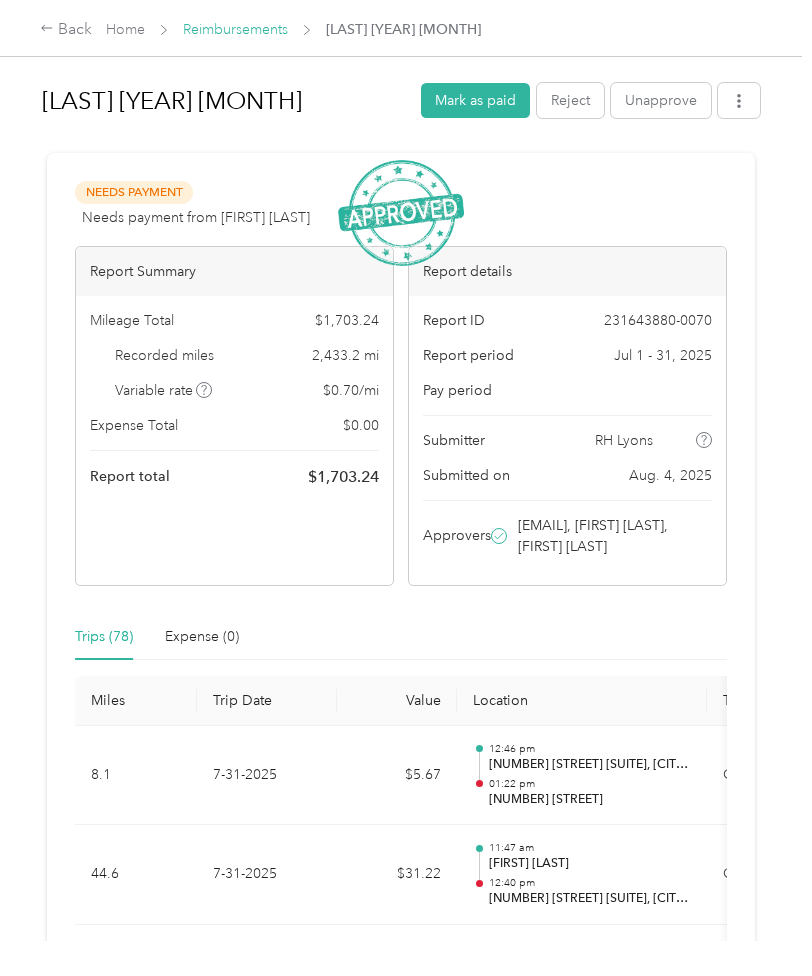 click on "Reimbursements" at bounding box center (235, 29) 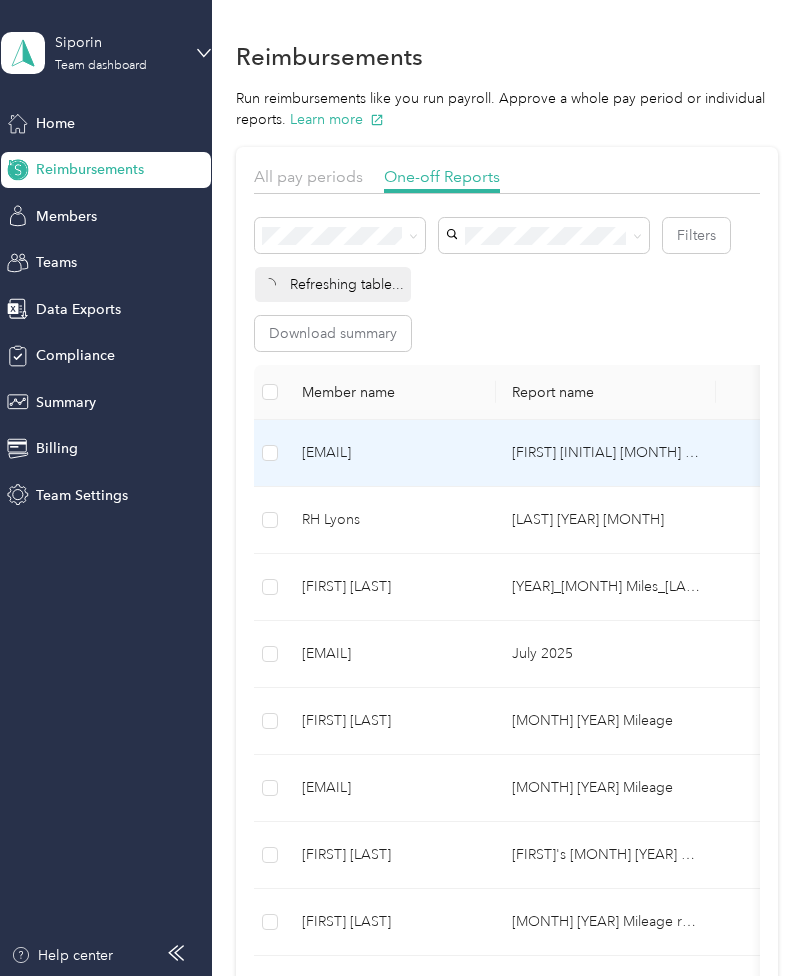 click on "[EMAIL]" at bounding box center (391, 453) 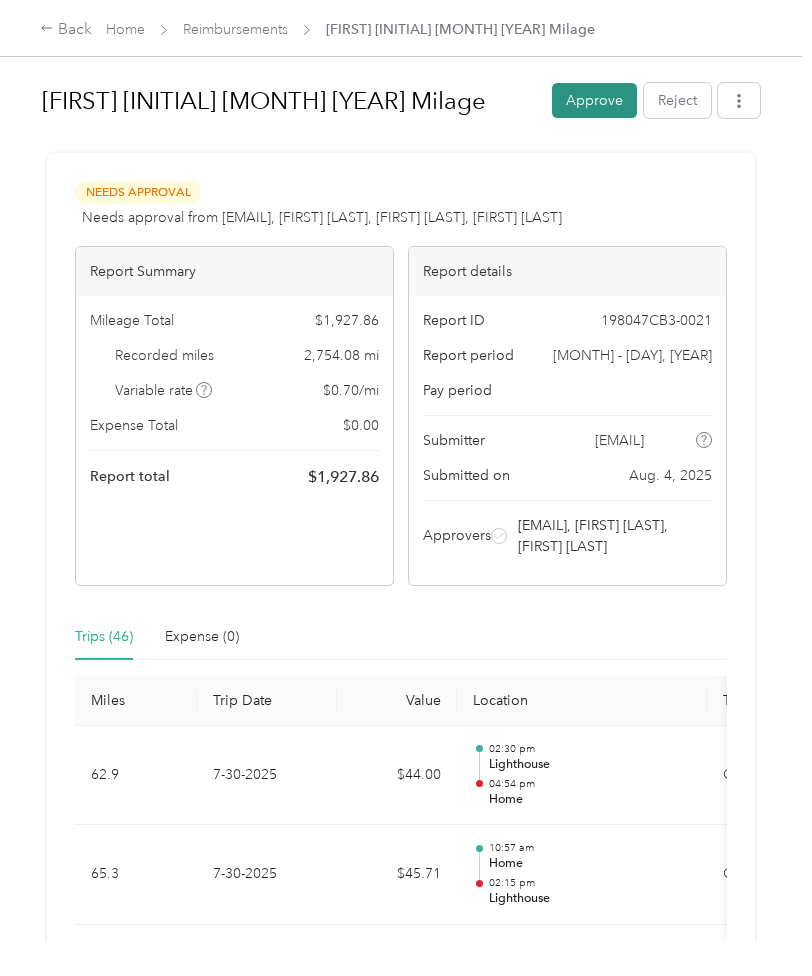 click on "Approve" at bounding box center (594, 100) 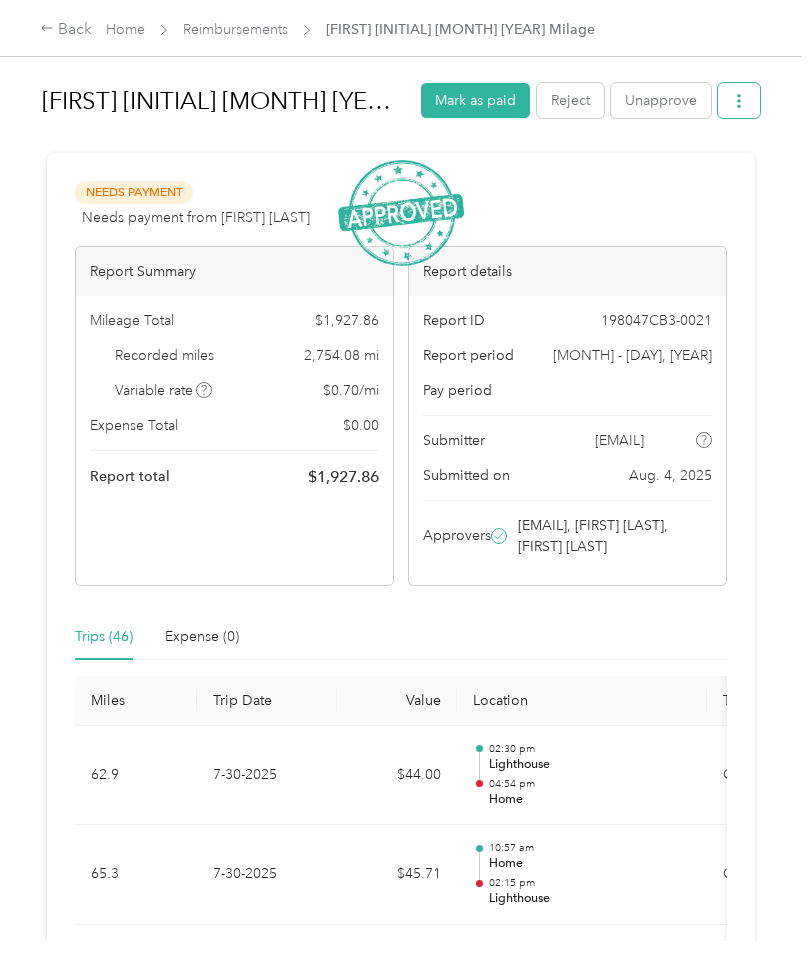 click 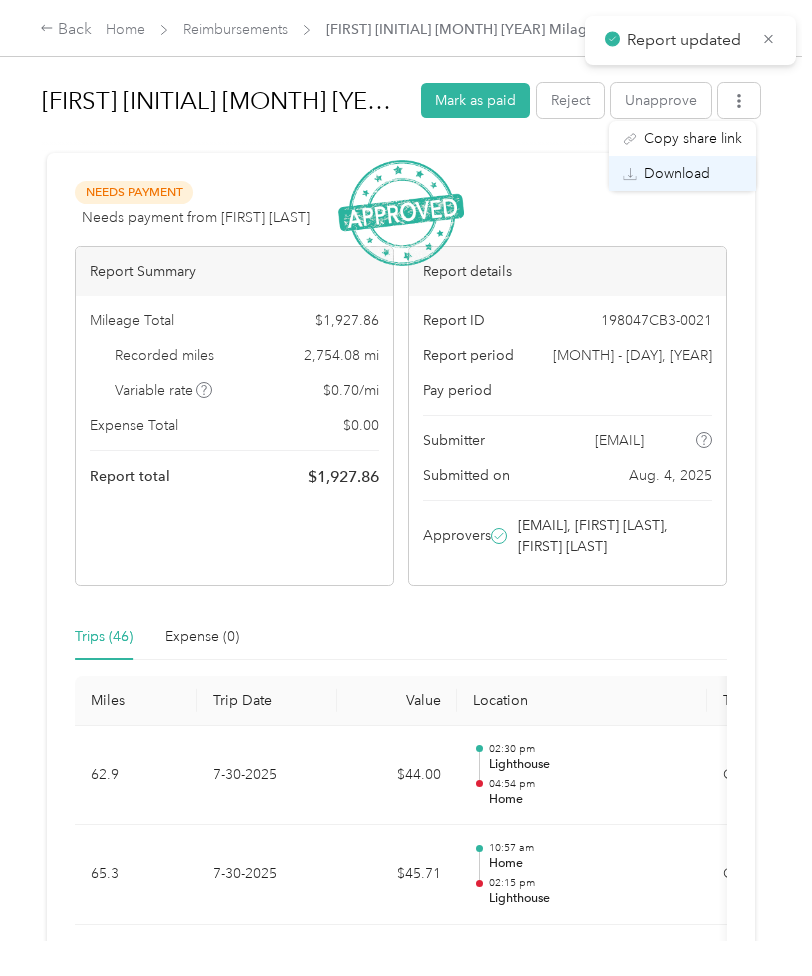 click on "Download" at bounding box center [677, 173] 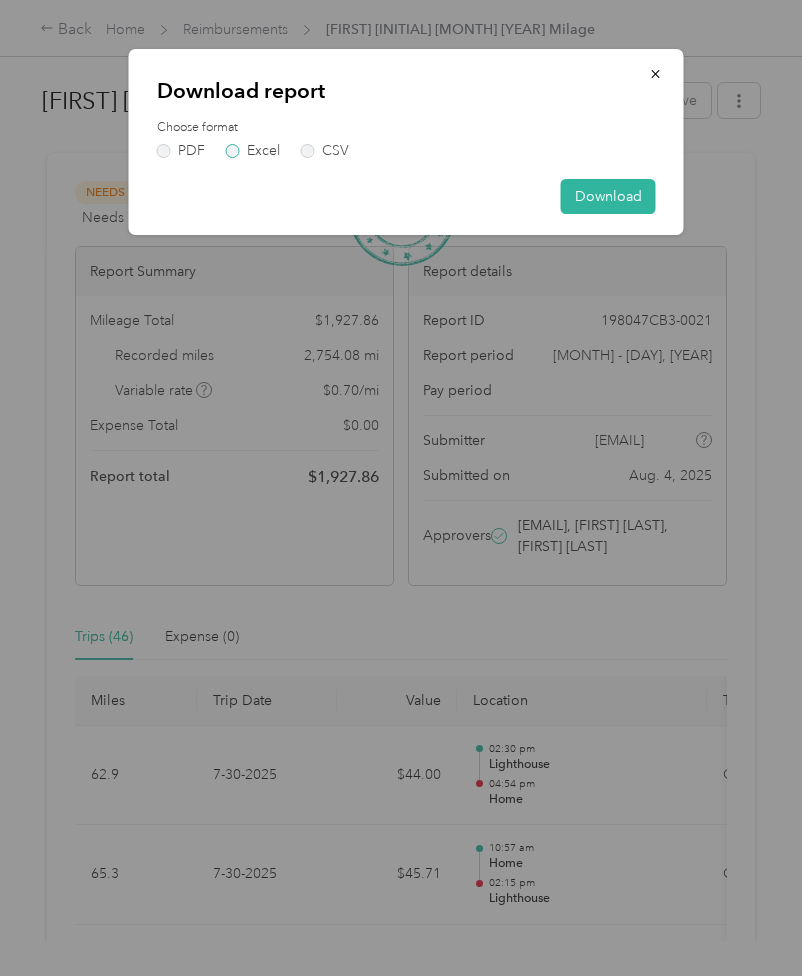 click on "Excel" at bounding box center (253, 151) 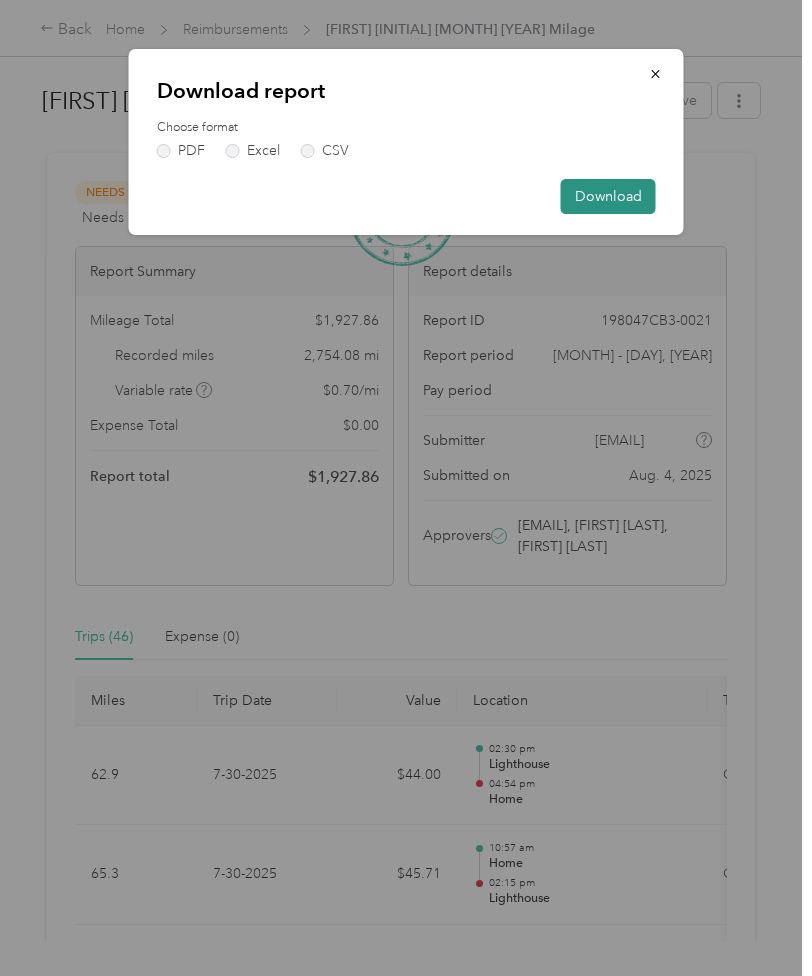 click on "Download" at bounding box center (608, 196) 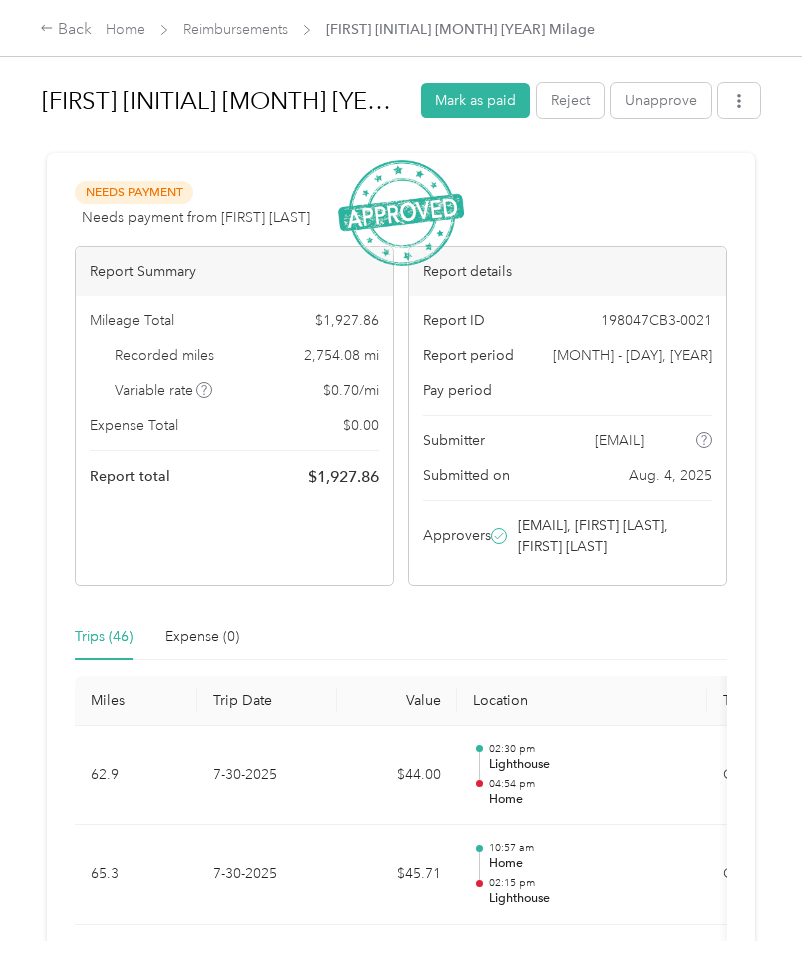 click on "[NUMBER] [STREET], [AREA], [CITY], [STATE] [POSTAL_CODE], [COUNTRY]" at bounding box center [401, 470] 